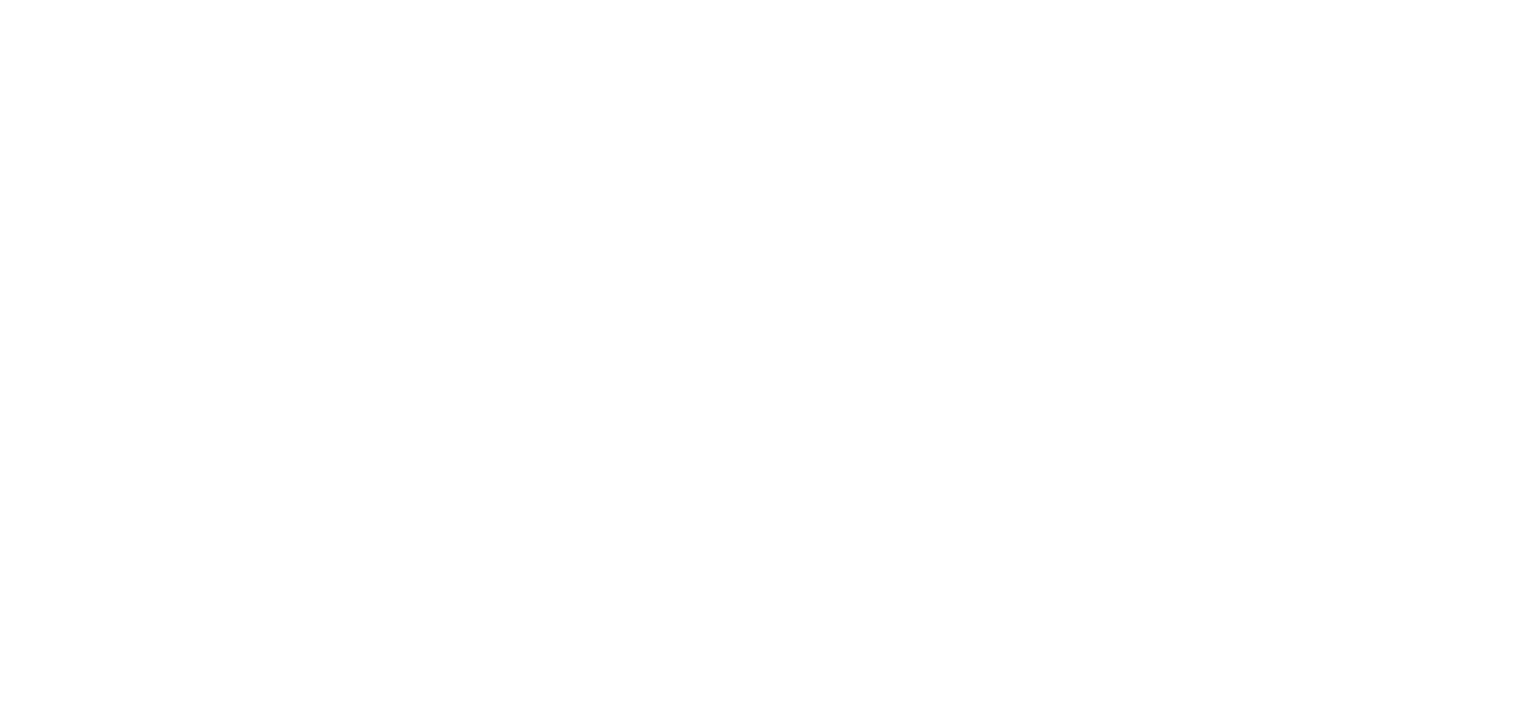 scroll, scrollTop: 0, scrollLeft: 0, axis: both 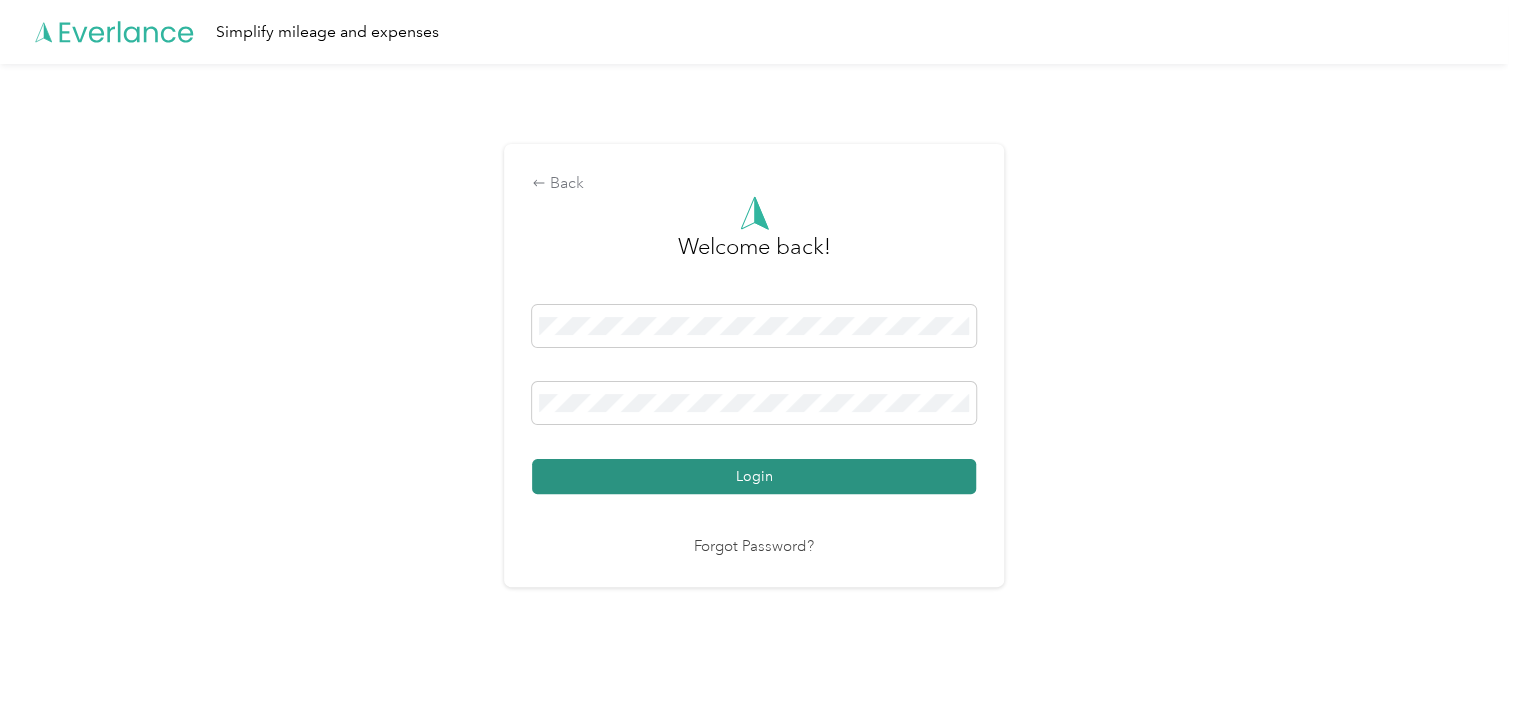 click on "Login" at bounding box center [754, 476] 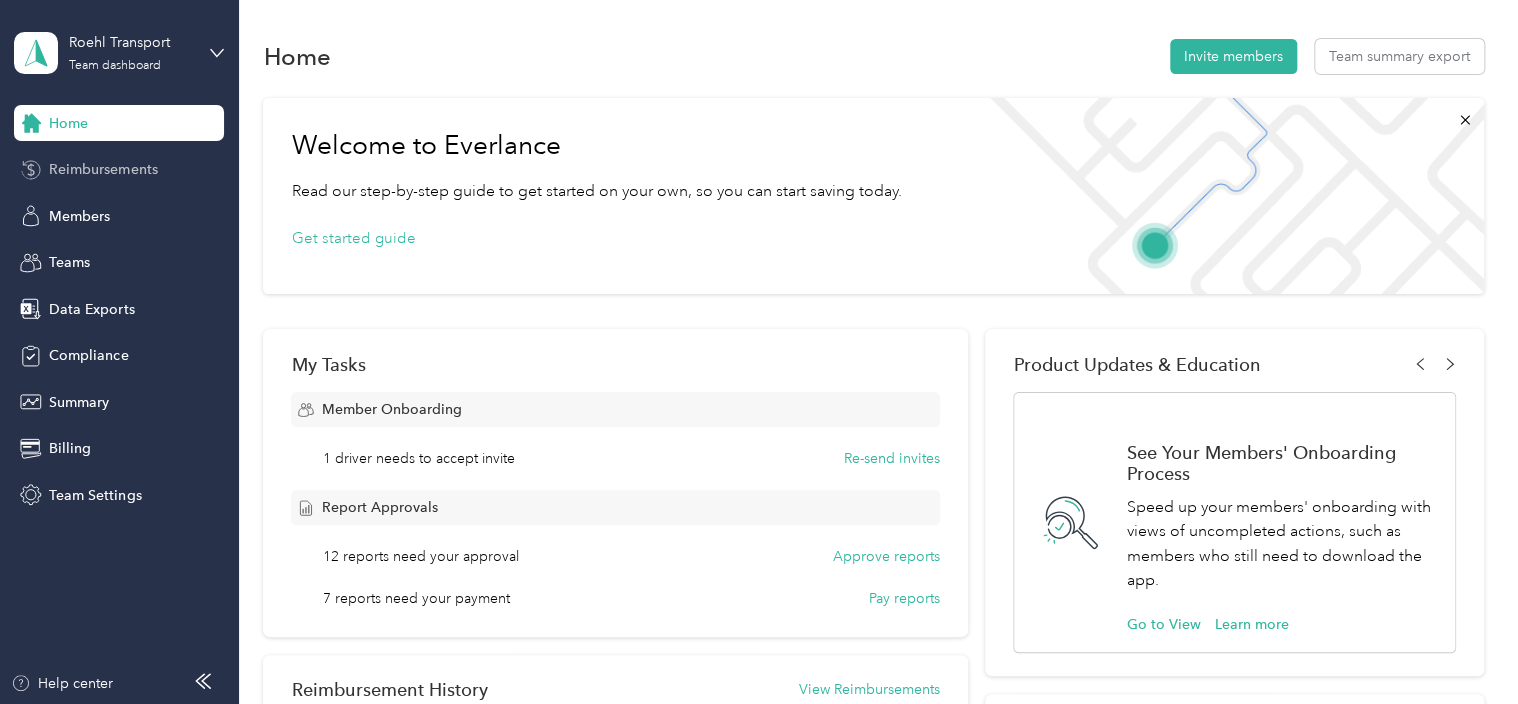 click on "Reimbursements" at bounding box center (119, 170) 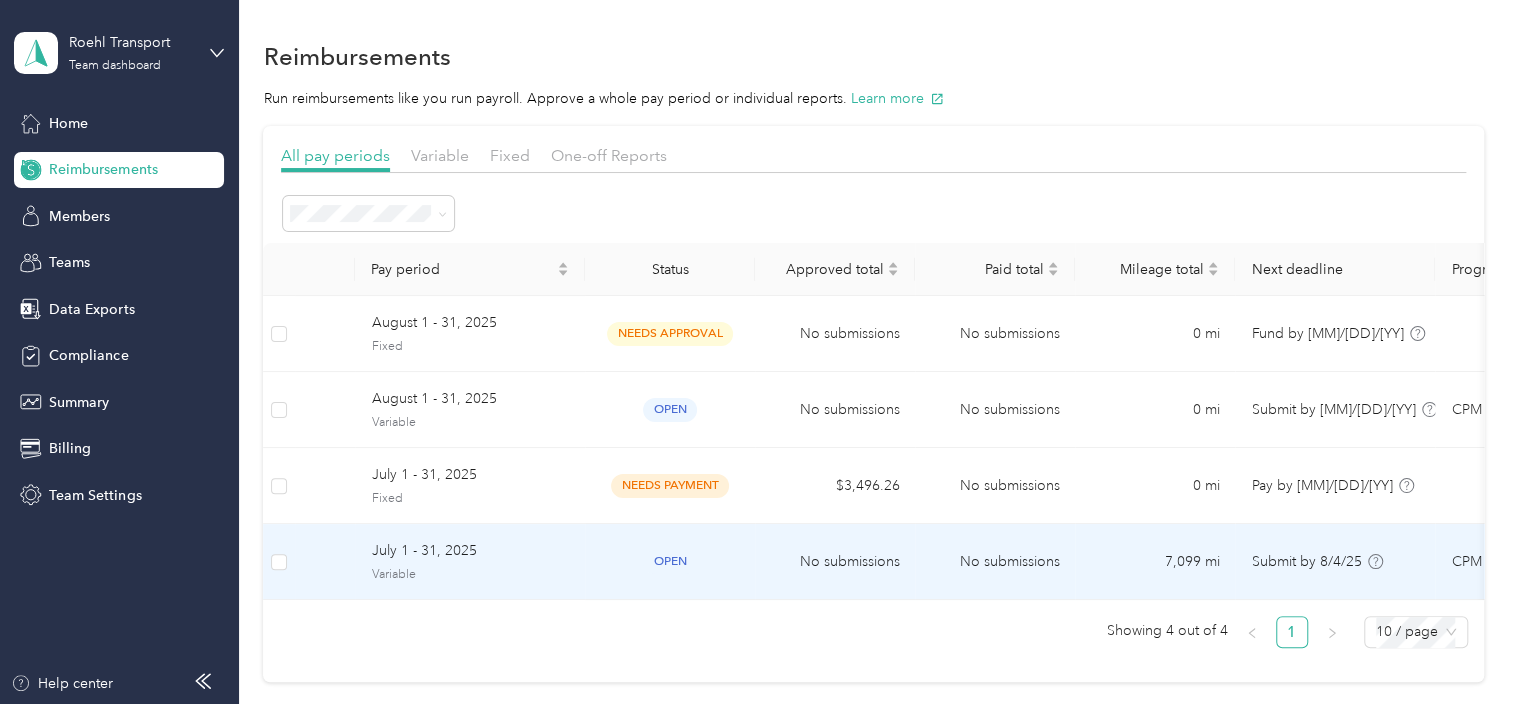 click on "July 1 - 31, 2025 Variable" at bounding box center (470, 562) 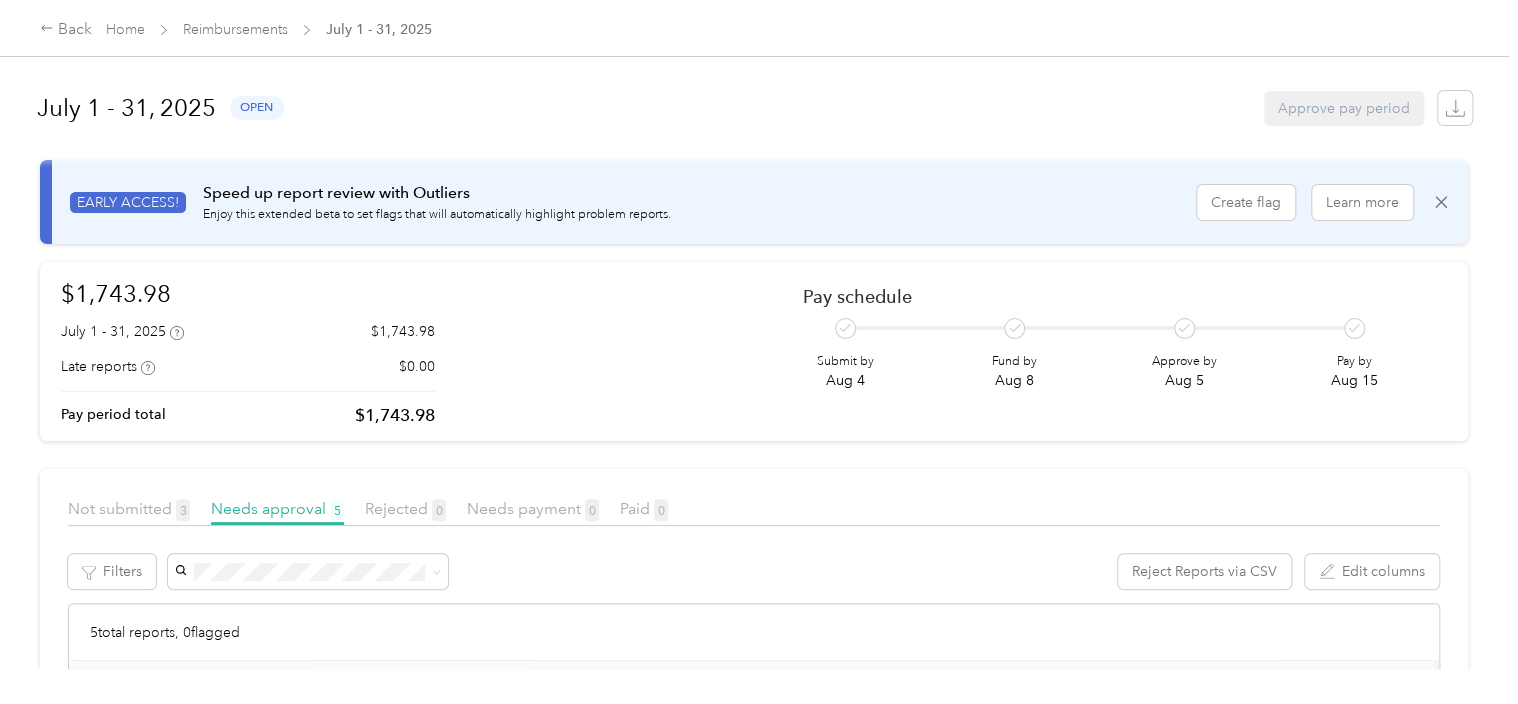 scroll, scrollTop: 0, scrollLeft: 0, axis: both 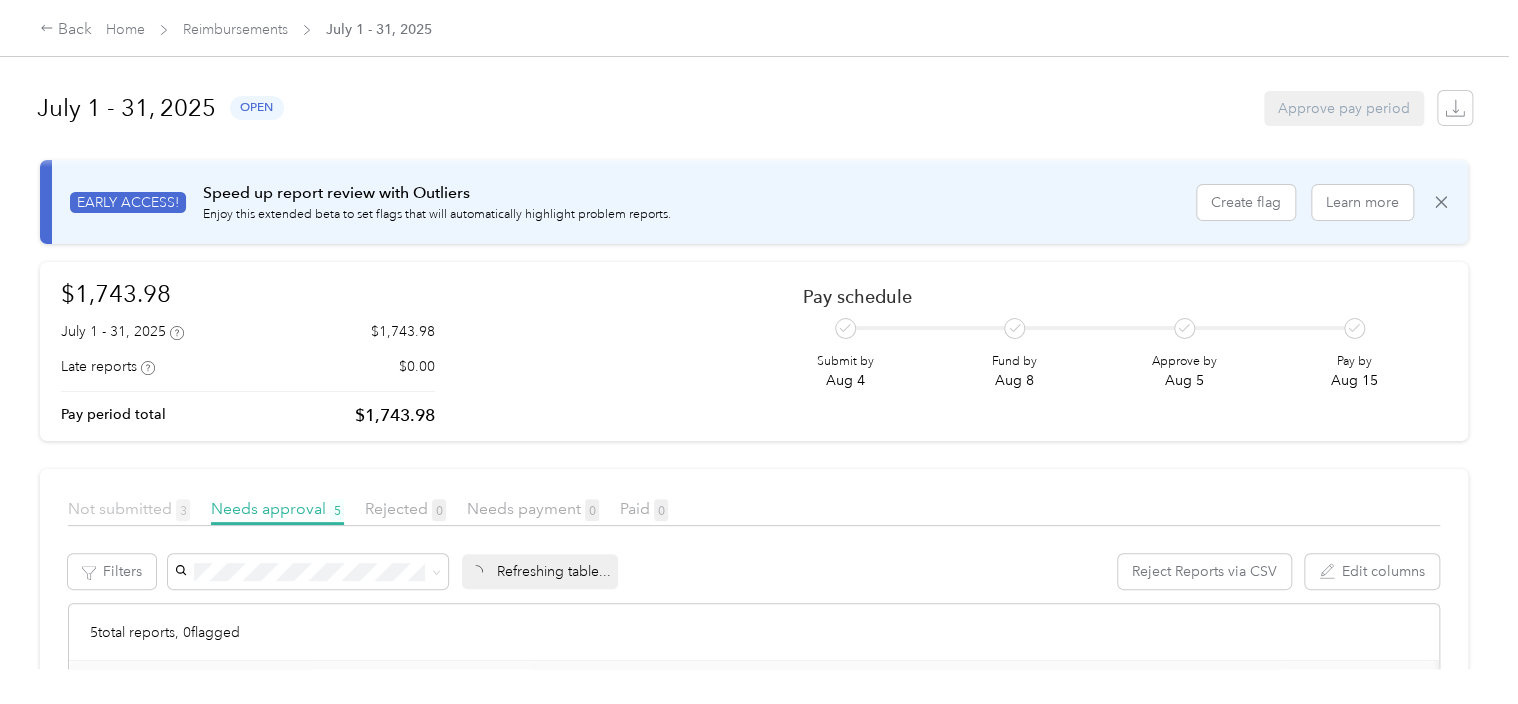 click on "Not submitted   3" at bounding box center (129, 508) 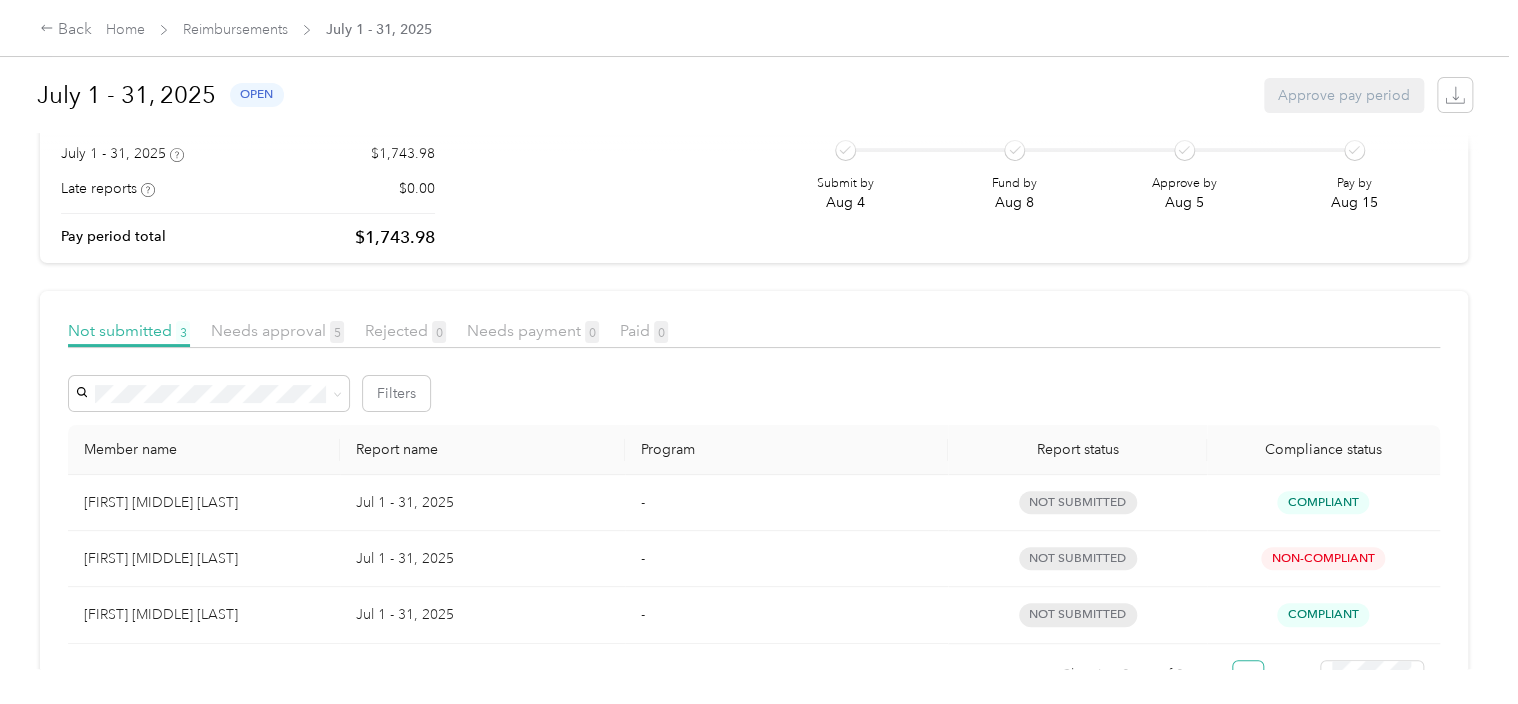 scroll, scrollTop: 260, scrollLeft: 0, axis: vertical 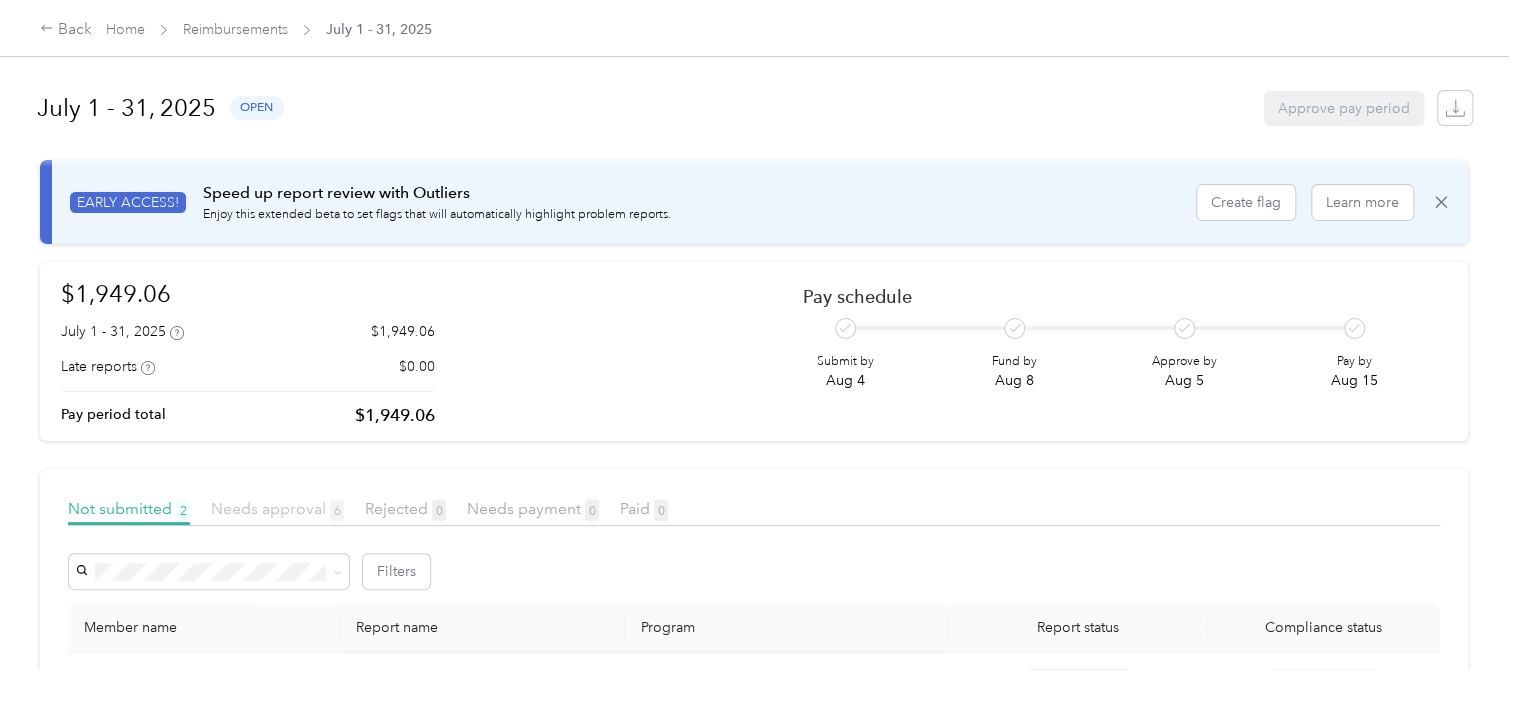 click on "Needs approval   6" at bounding box center (277, 508) 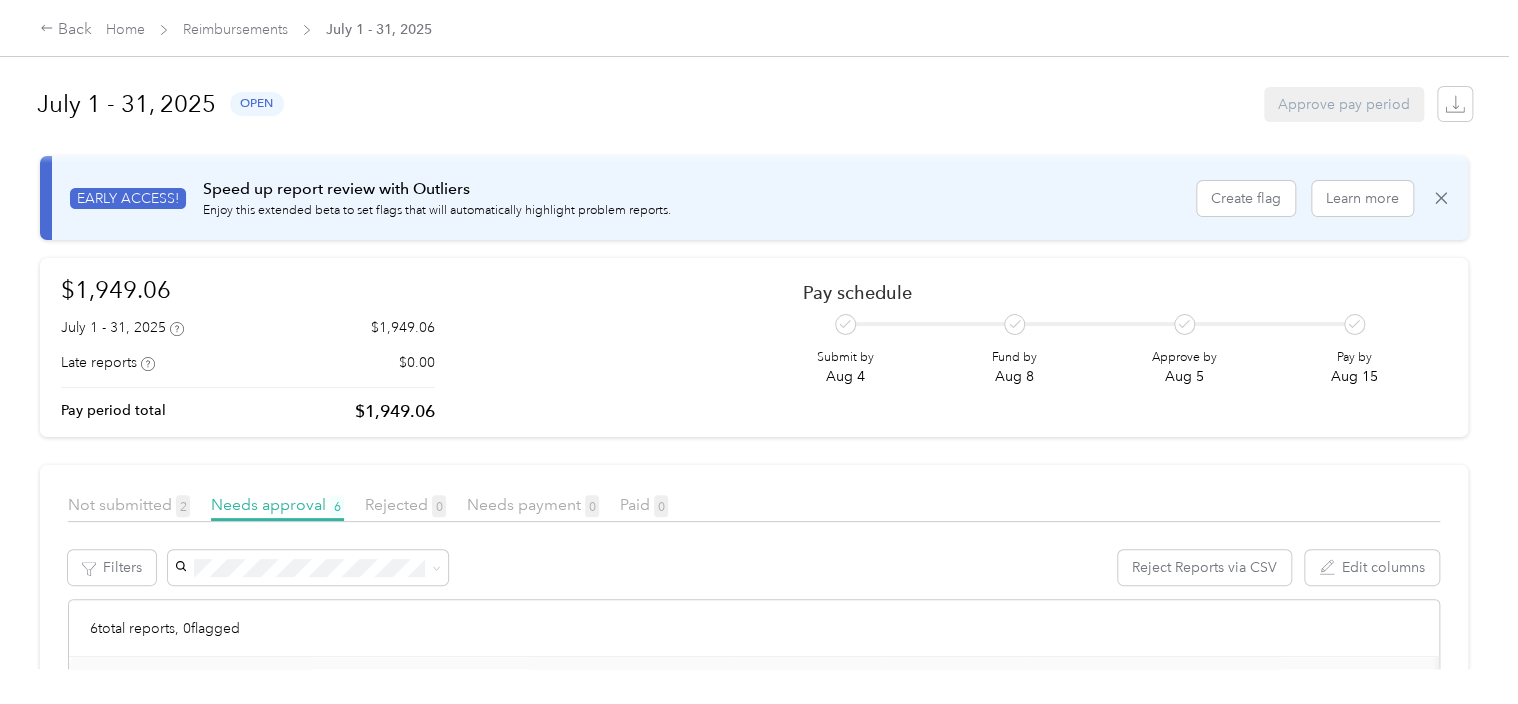 scroll, scrollTop: 0, scrollLeft: 0, axis: both 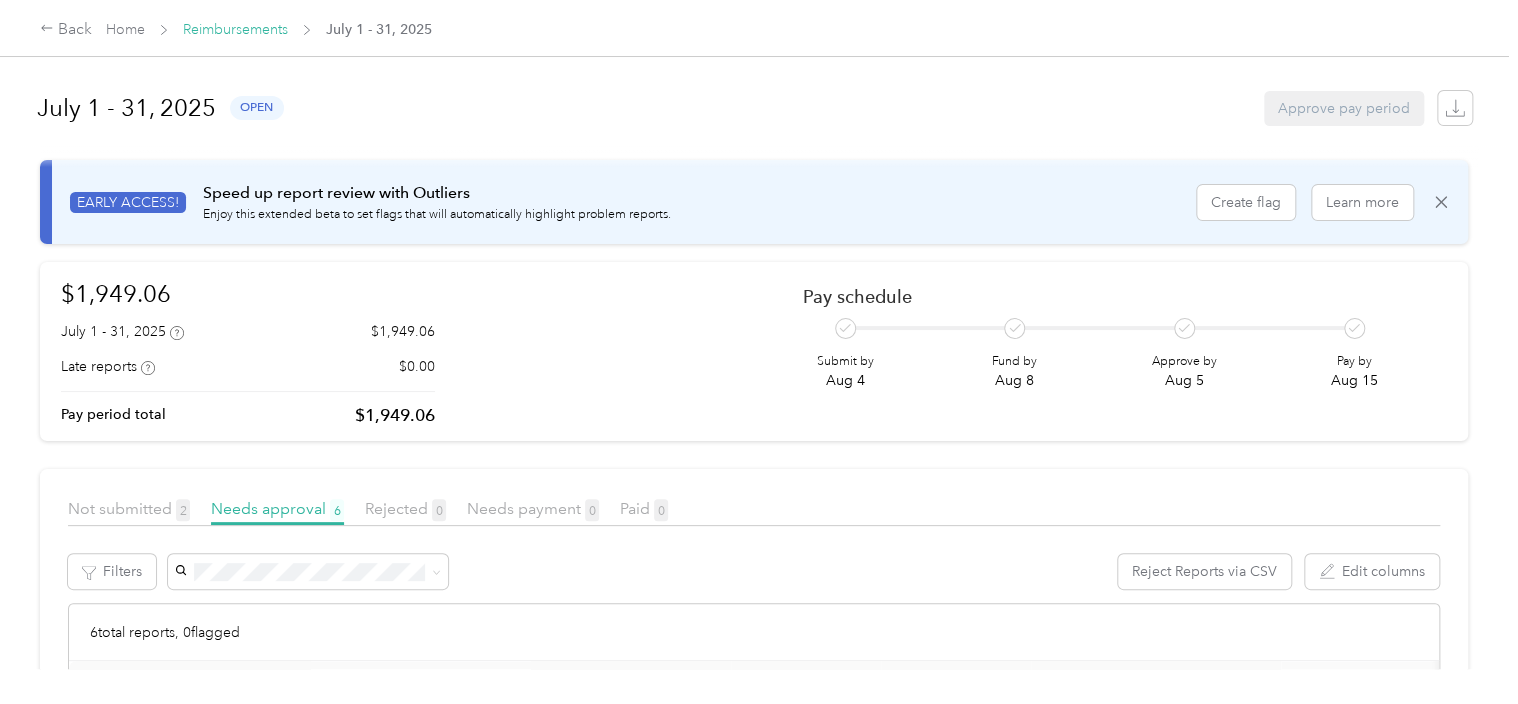 click on "Reimbursements" at bounding box center [235, 29] 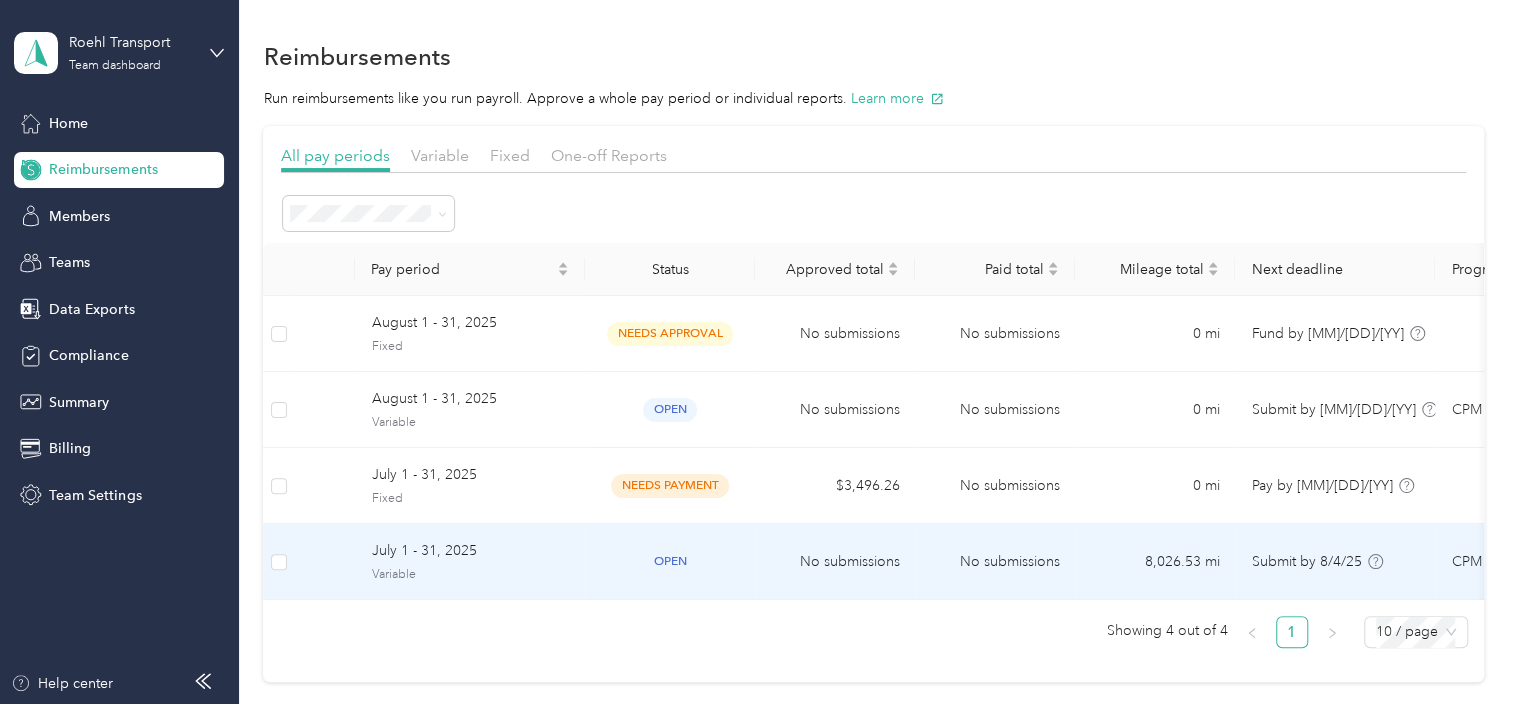 click on "Variable" at bounding box center [470, 575] 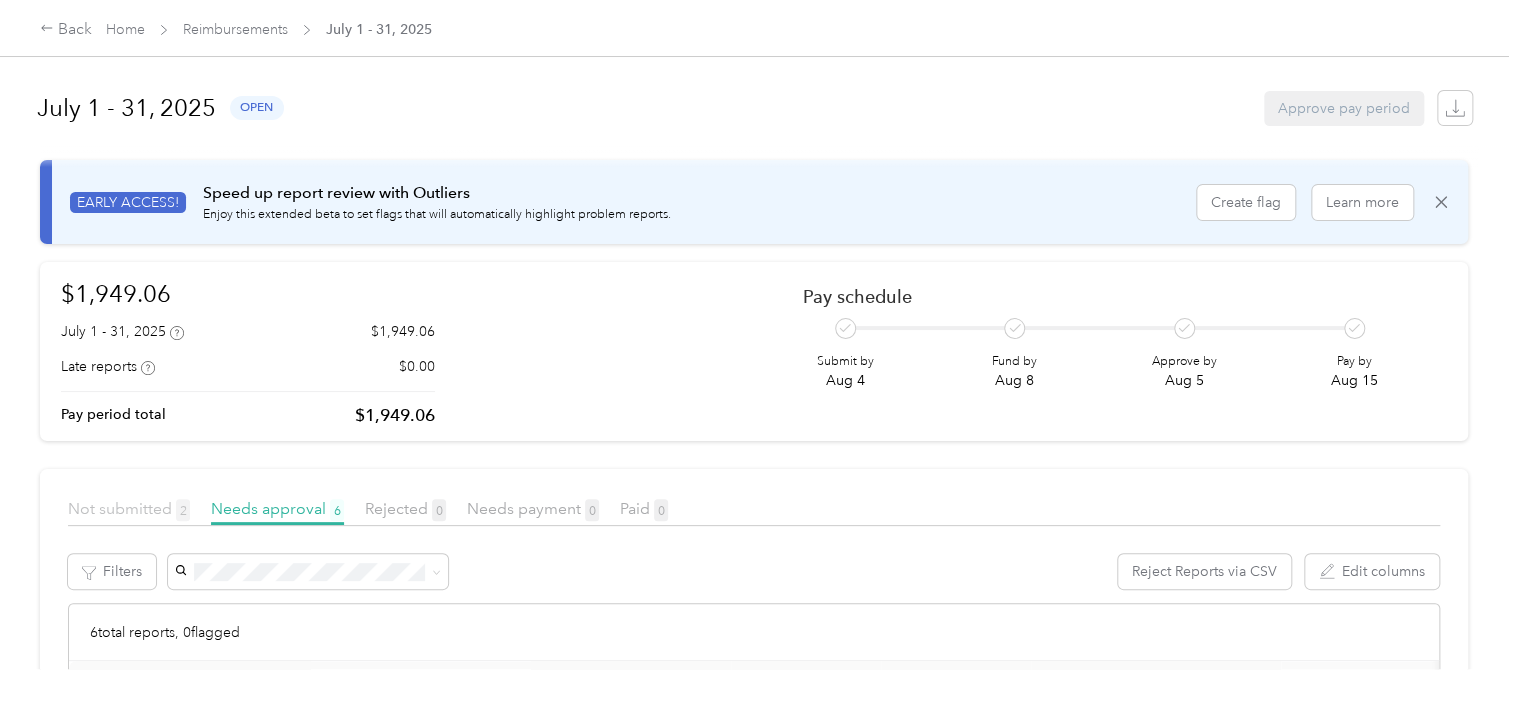 click on "Not submitted   2" at bounding box center [129, 508] 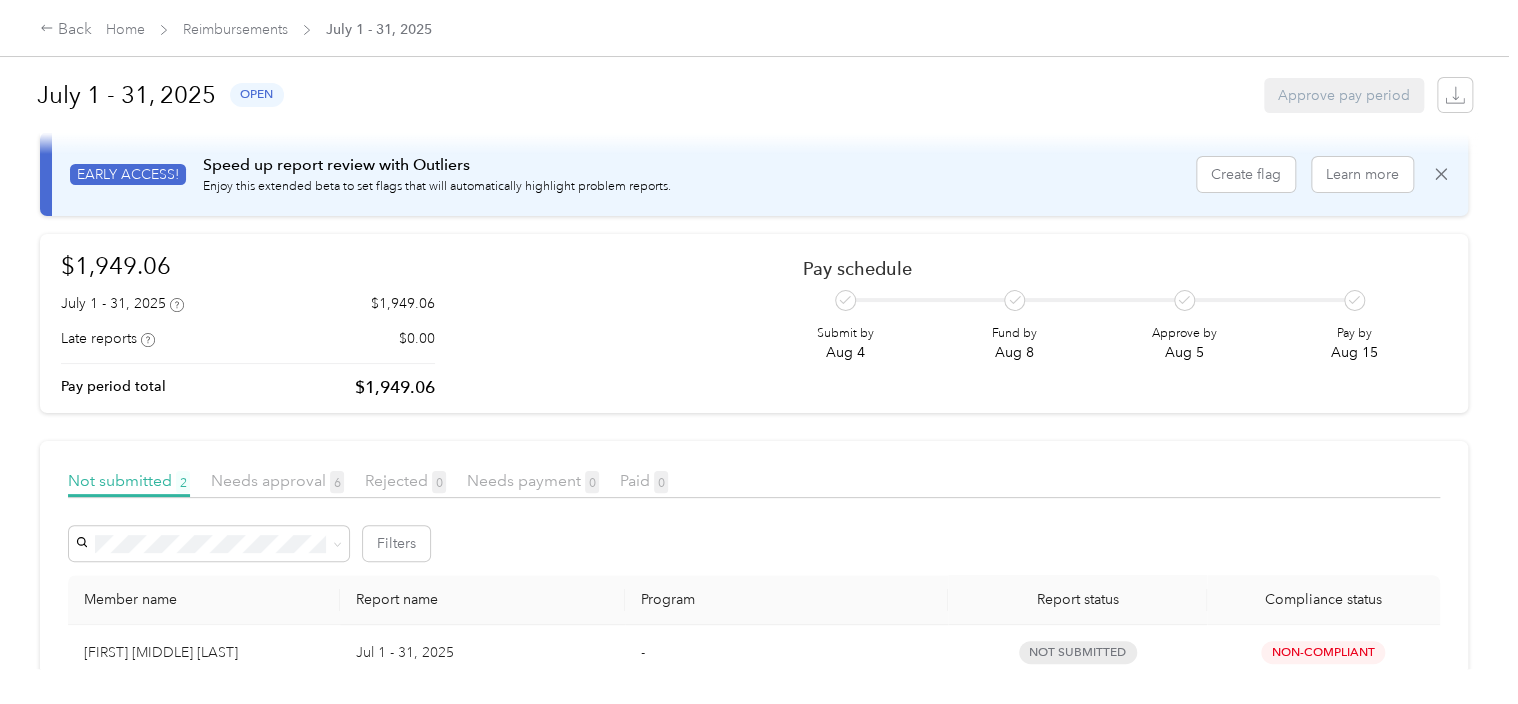 scroll, scrollTop: 0, scrollLeft: 0, axis: both 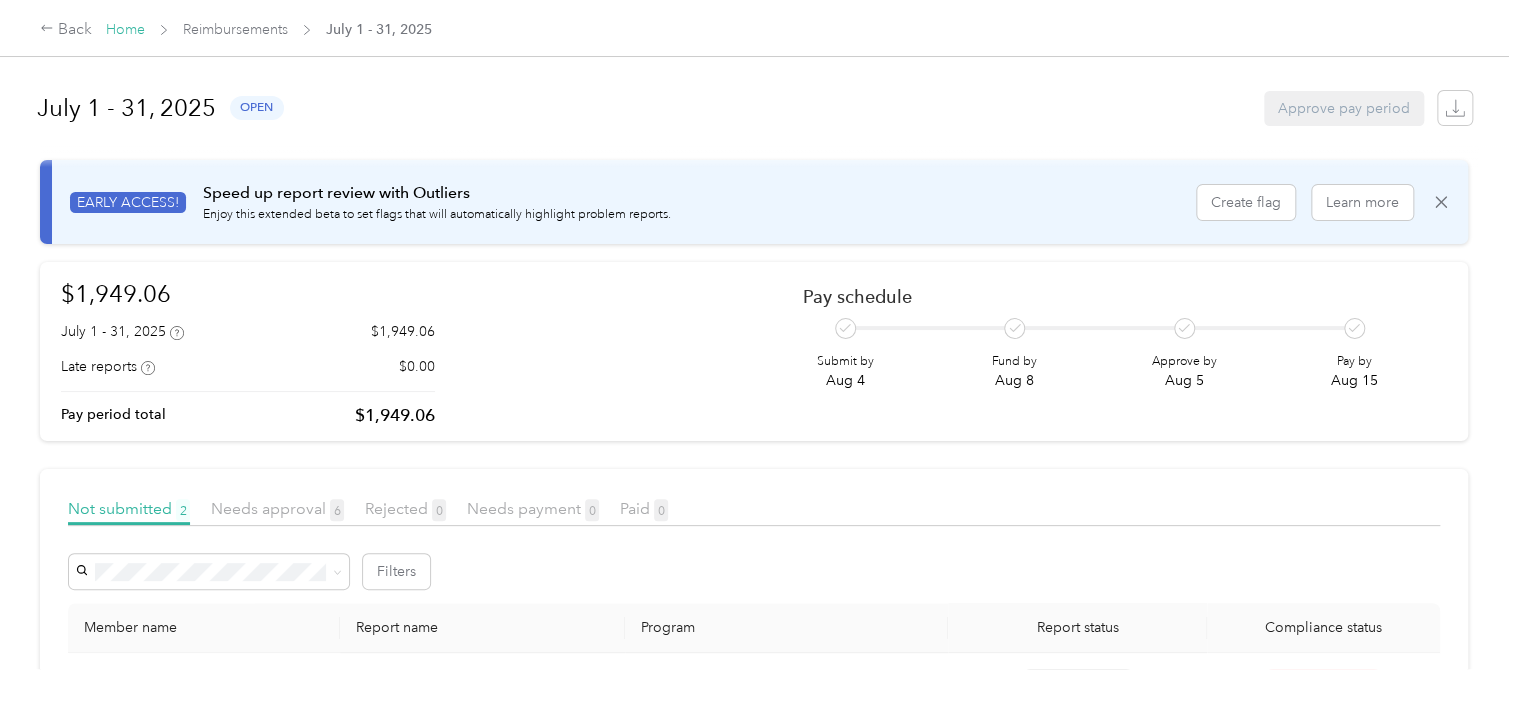 click on "Home" at bounding box center [125, 29] 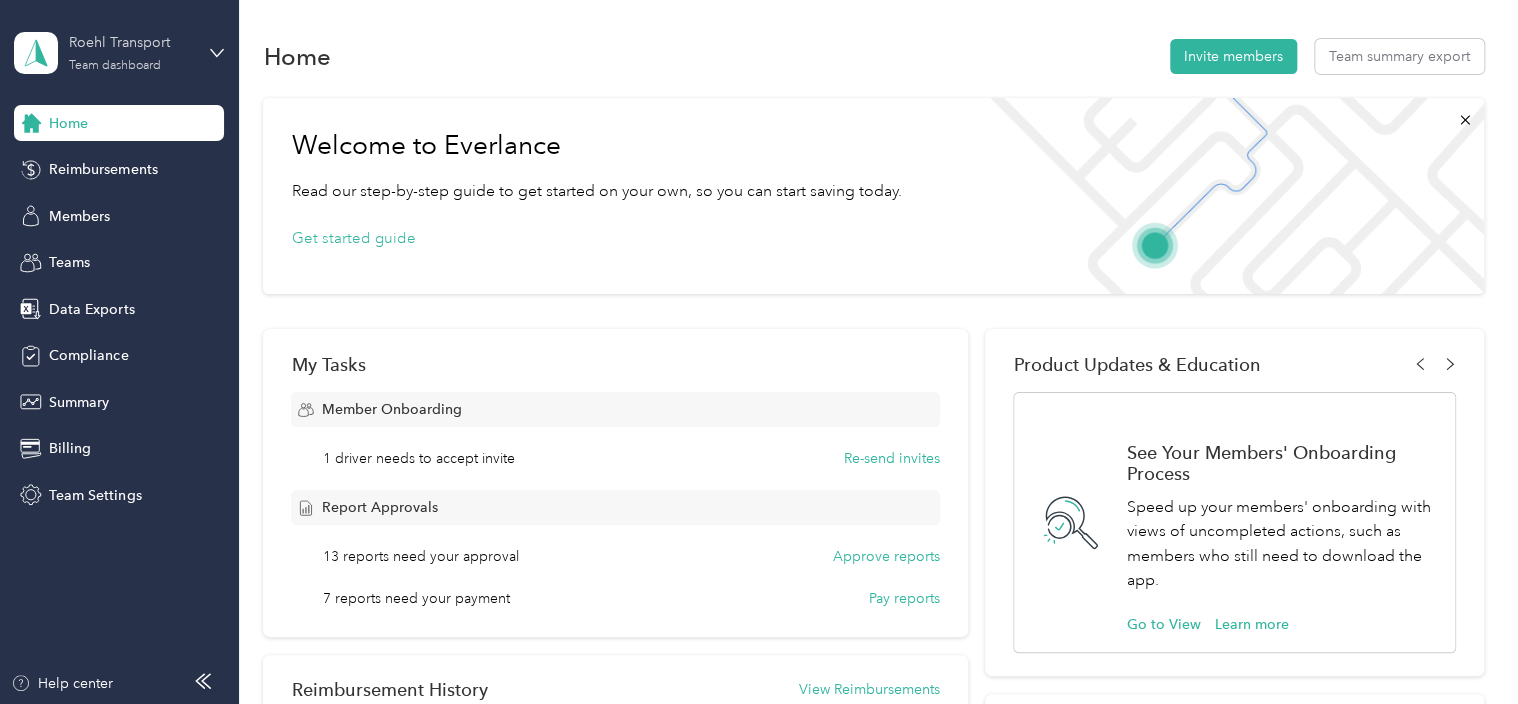 click on "Roehl Transport" at bounding box center [131, 42] 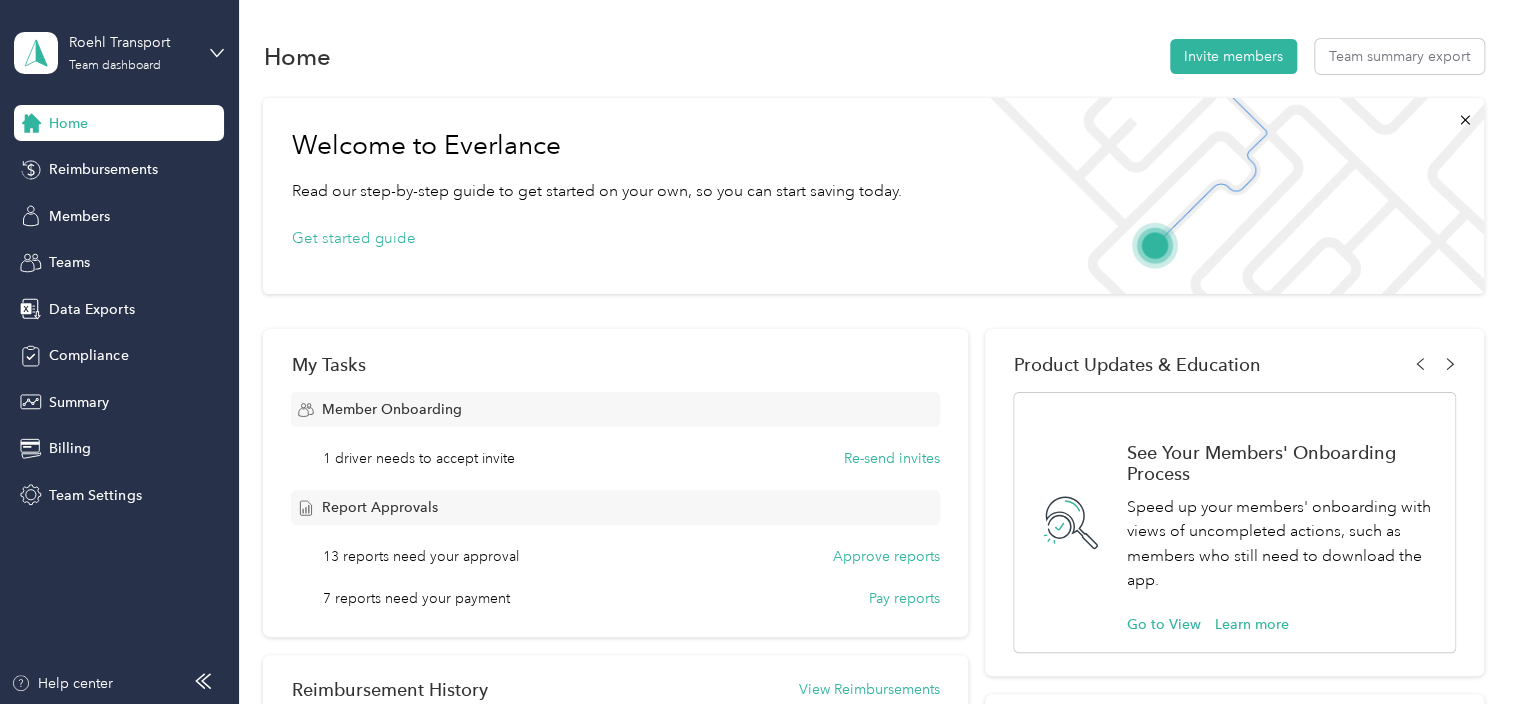 click on "Log out" at bounding box center [70, 255] 